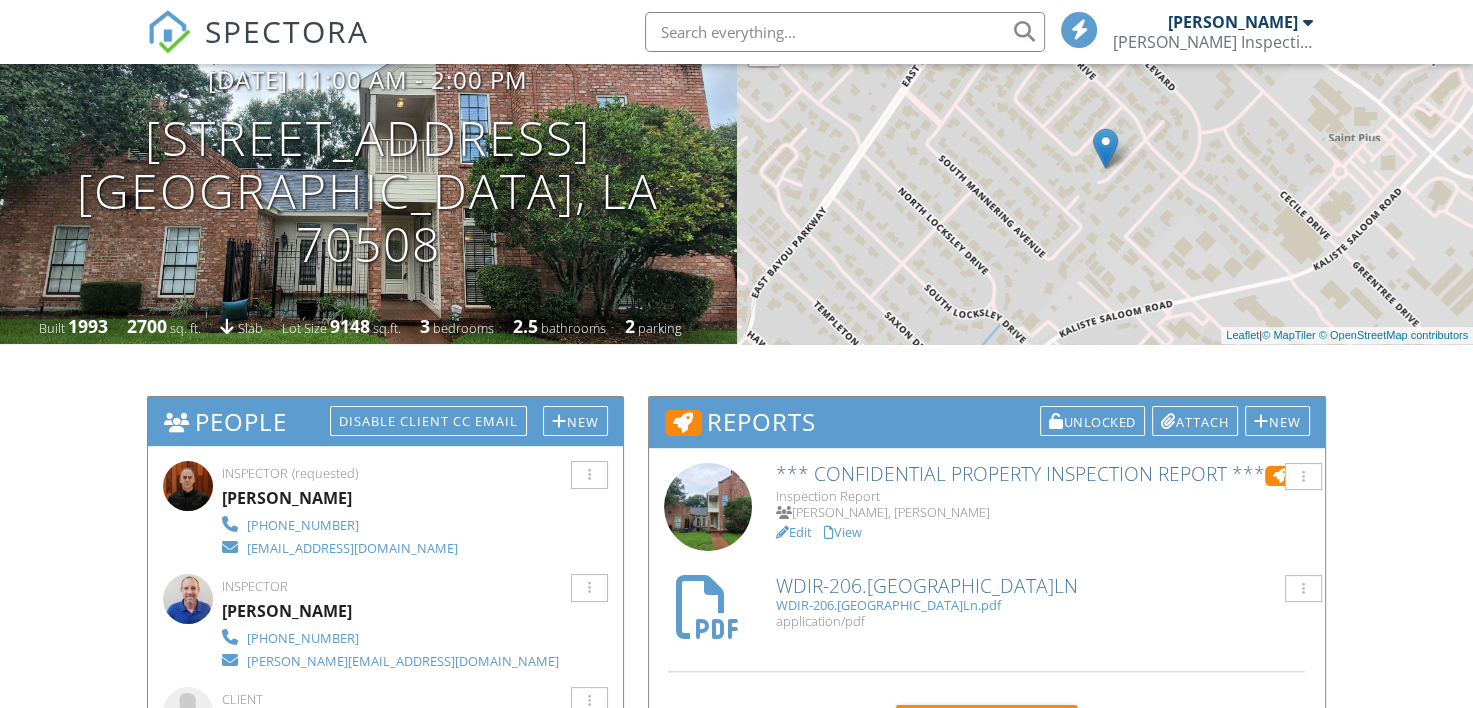 scroll, scrollTop: 392, scrollLeft: 0, axis: vertical 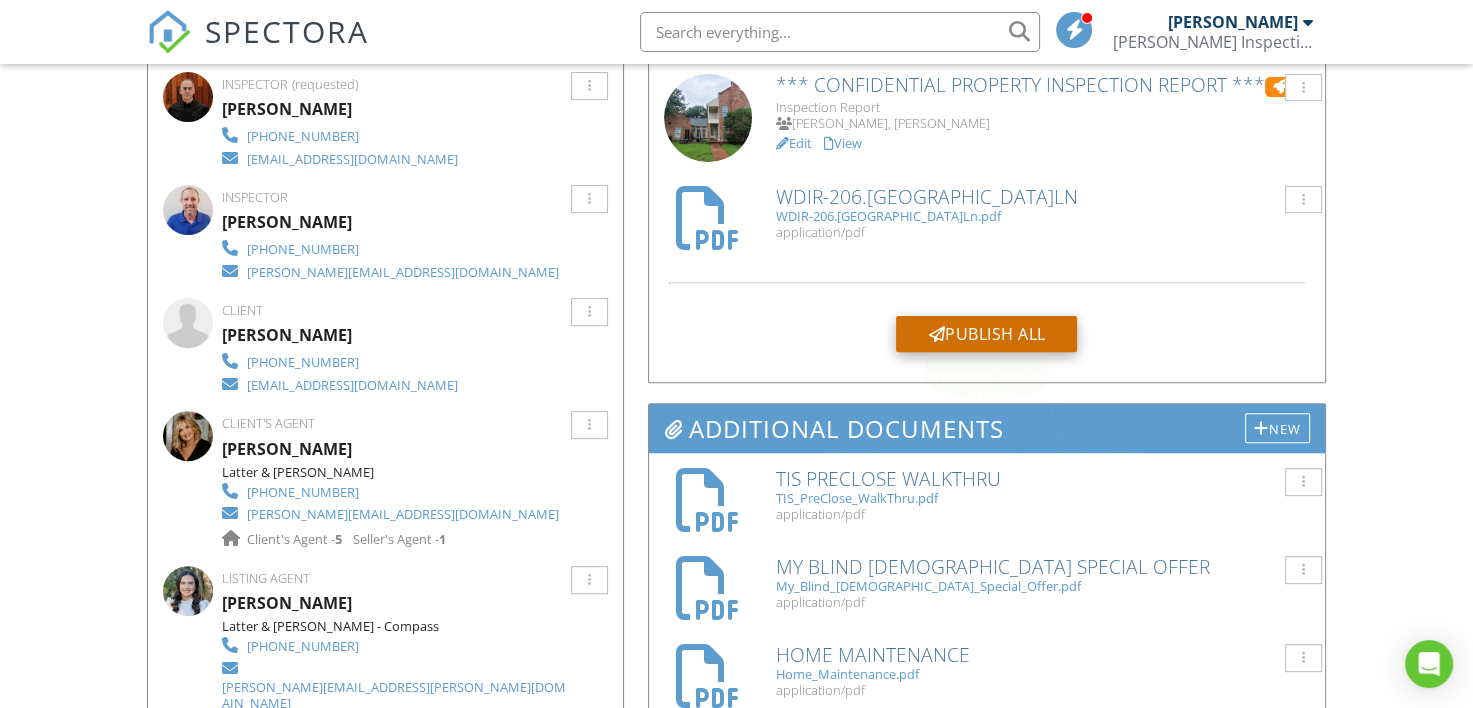 click on "Publish All" at bounding box center [986, 334] 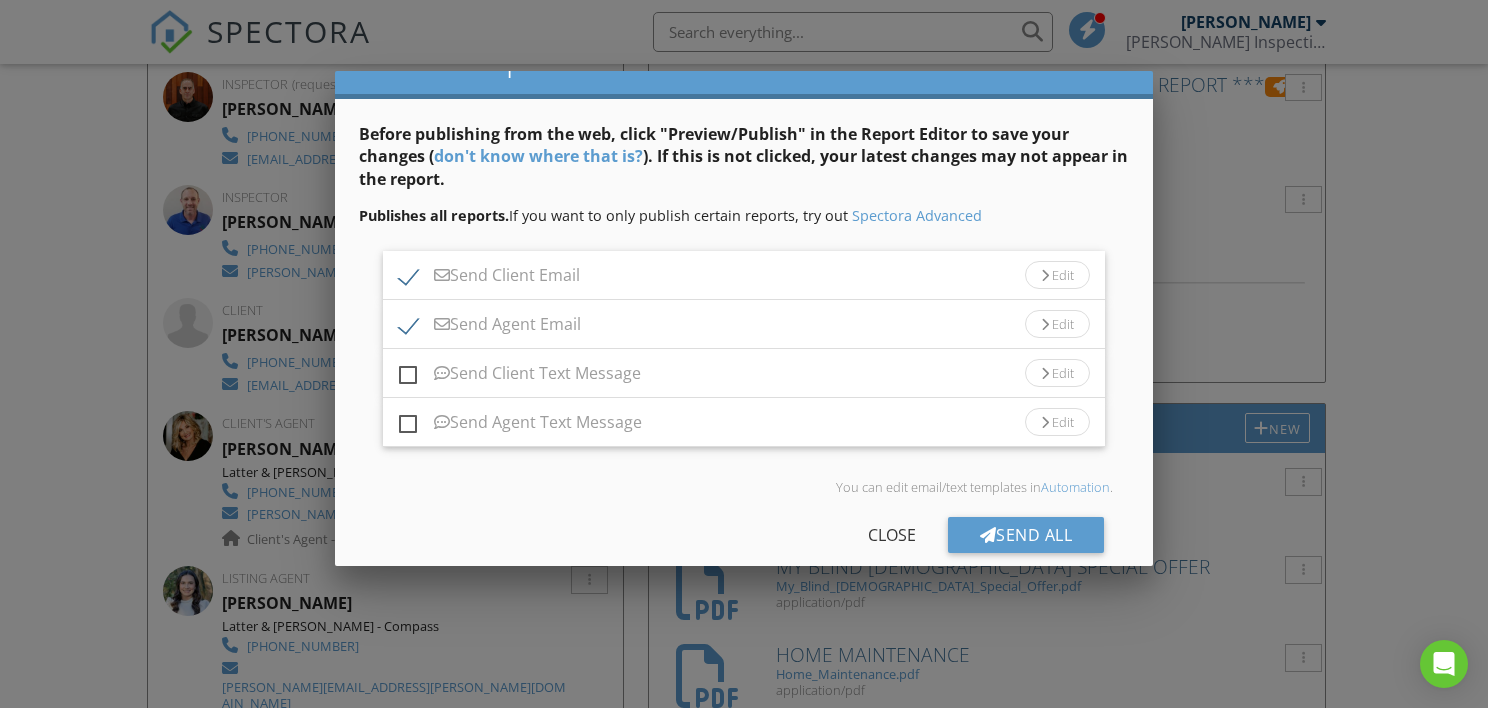 scroll, scrollTop: 72, scrollLeft: 0, axis: vertical 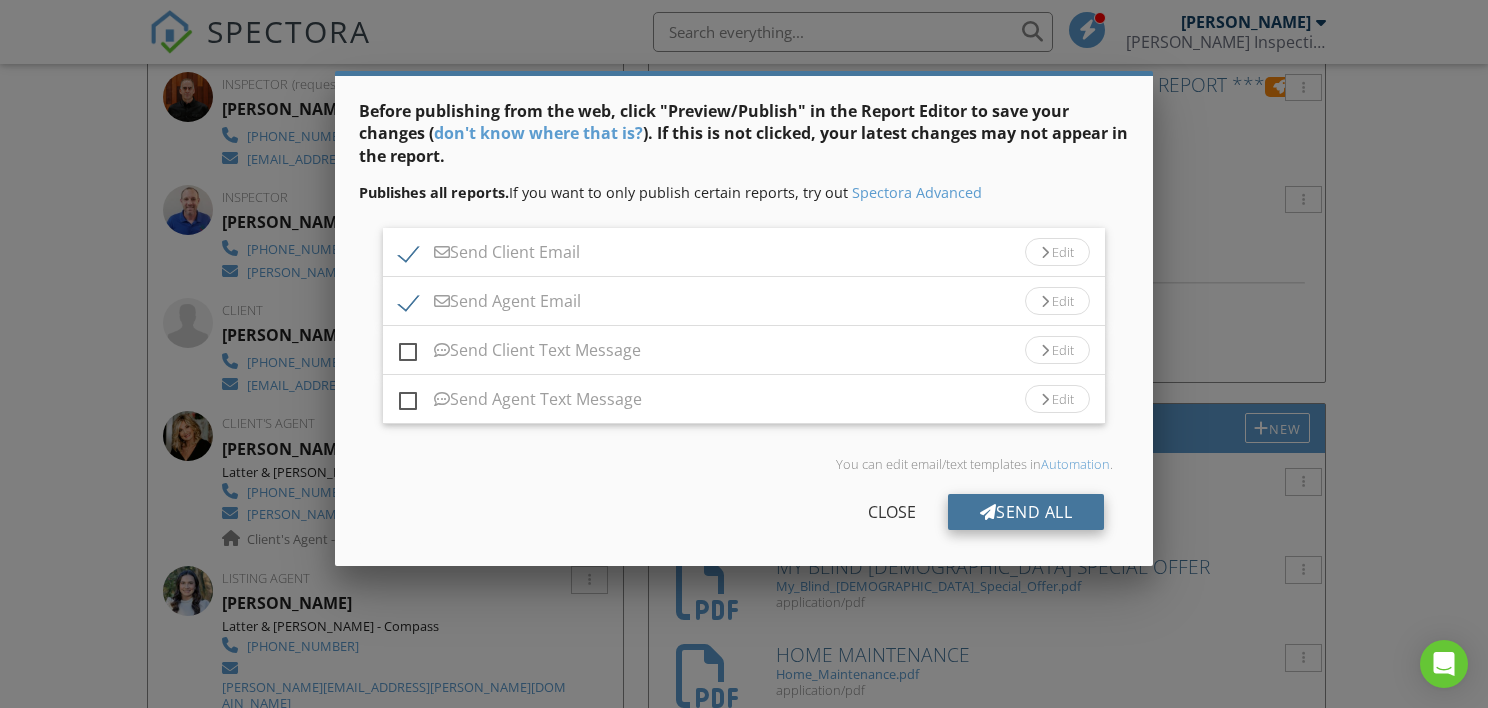 click on "Send All" at bounding box center (1026, 512) 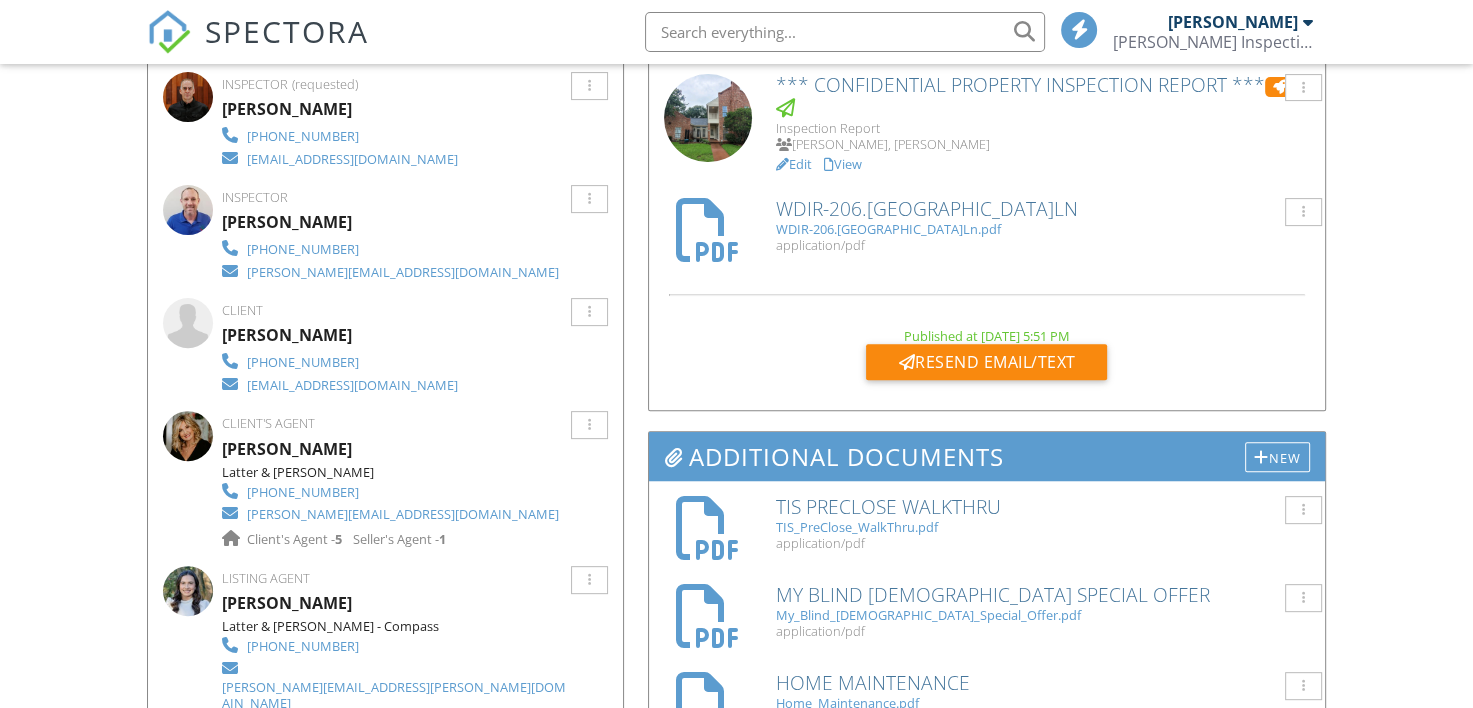 scroll, scrollTop: 0, scrollLeft: 0, axis: both 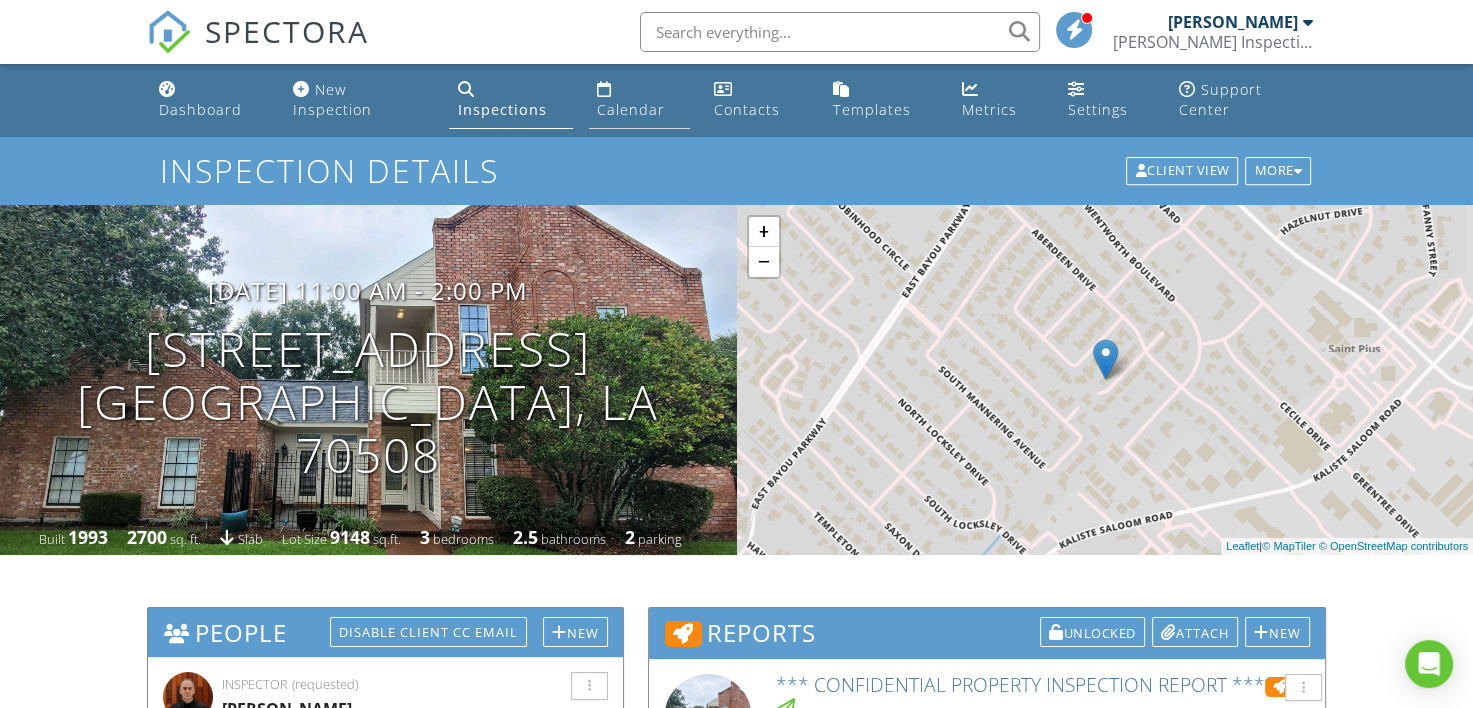 click on "Calendar" at bounding box center (639, 100) 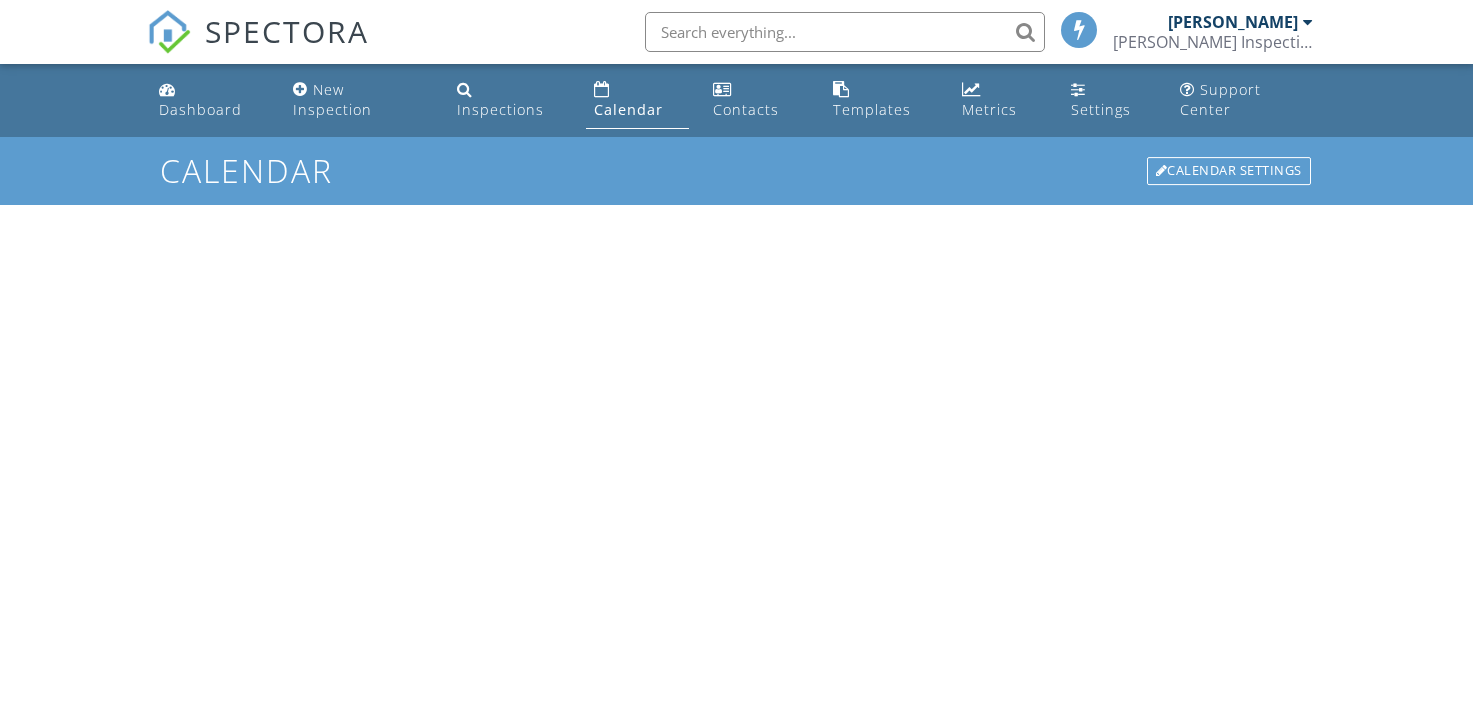 scroll, scrollTop: 0, scrollLeft: 0, axis: both 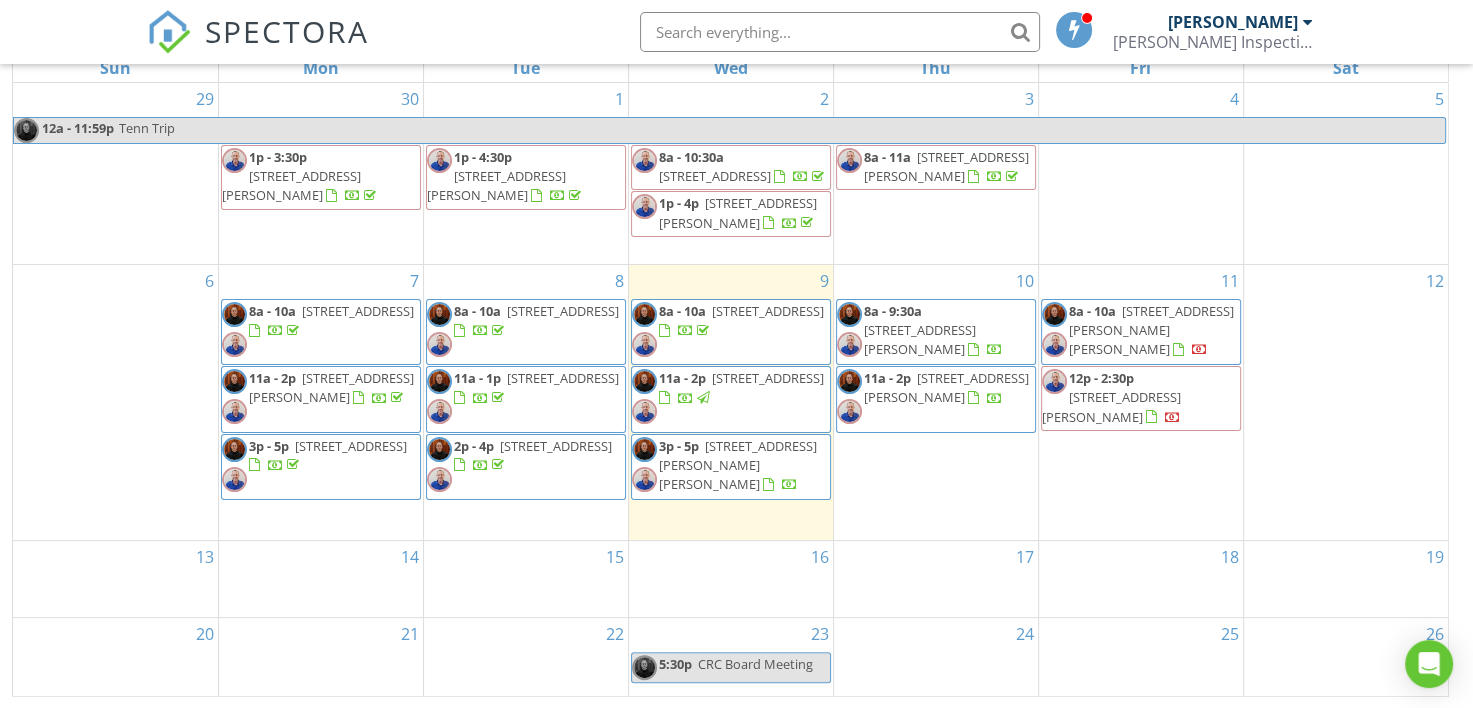 click on "3p - 5p
1003 Elizabeth Ln , Breaux Bridge 70517" at bounding box center (731, 467) 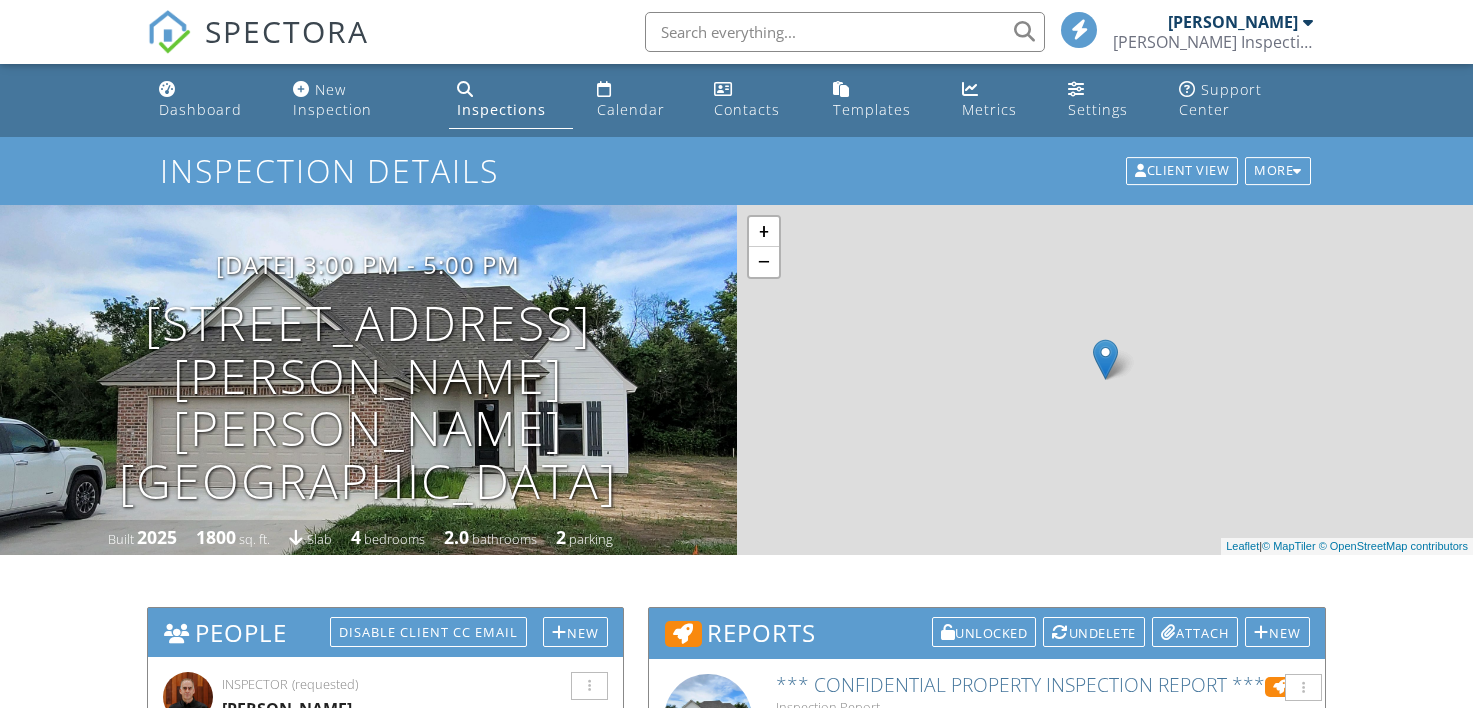 scroll, scrollTop: 0, scrollLeft: 0, axis: both 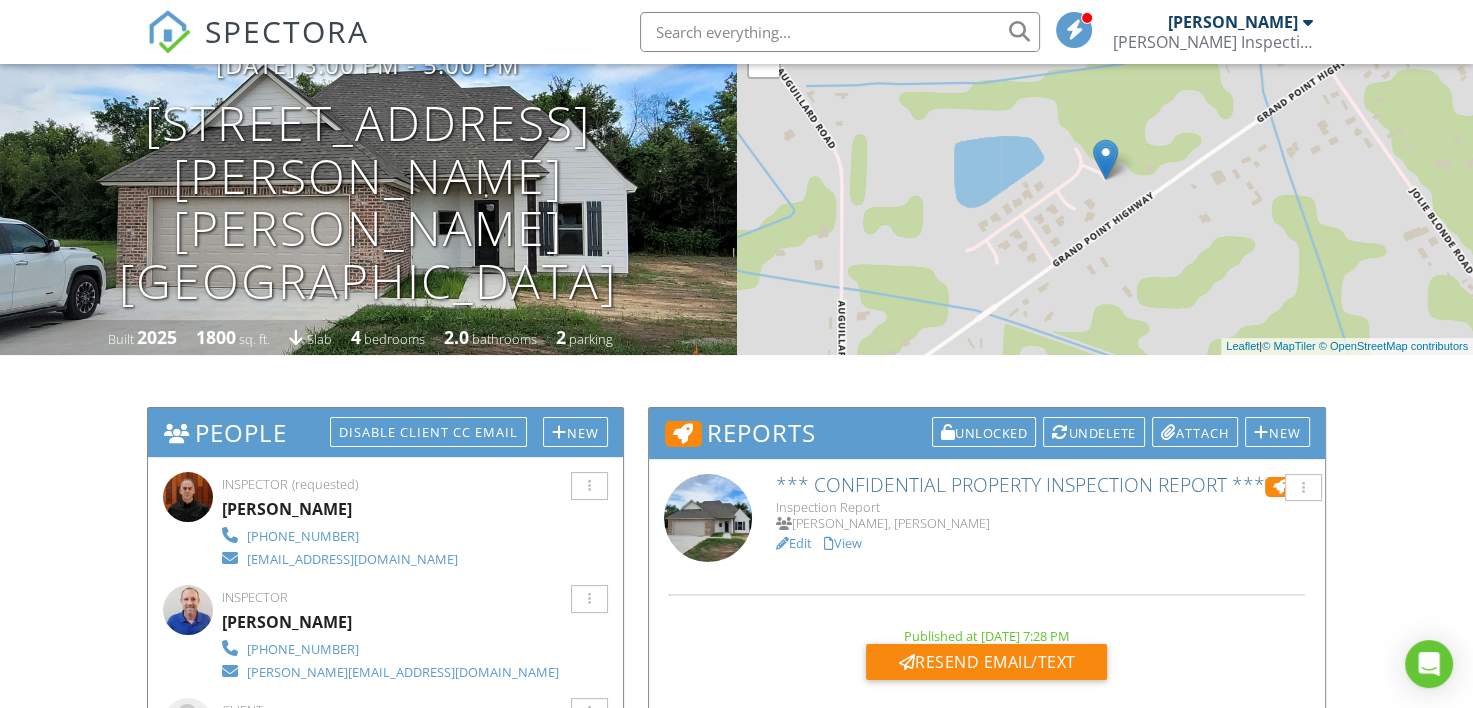 click on "View" at bounding box center [843, 543] 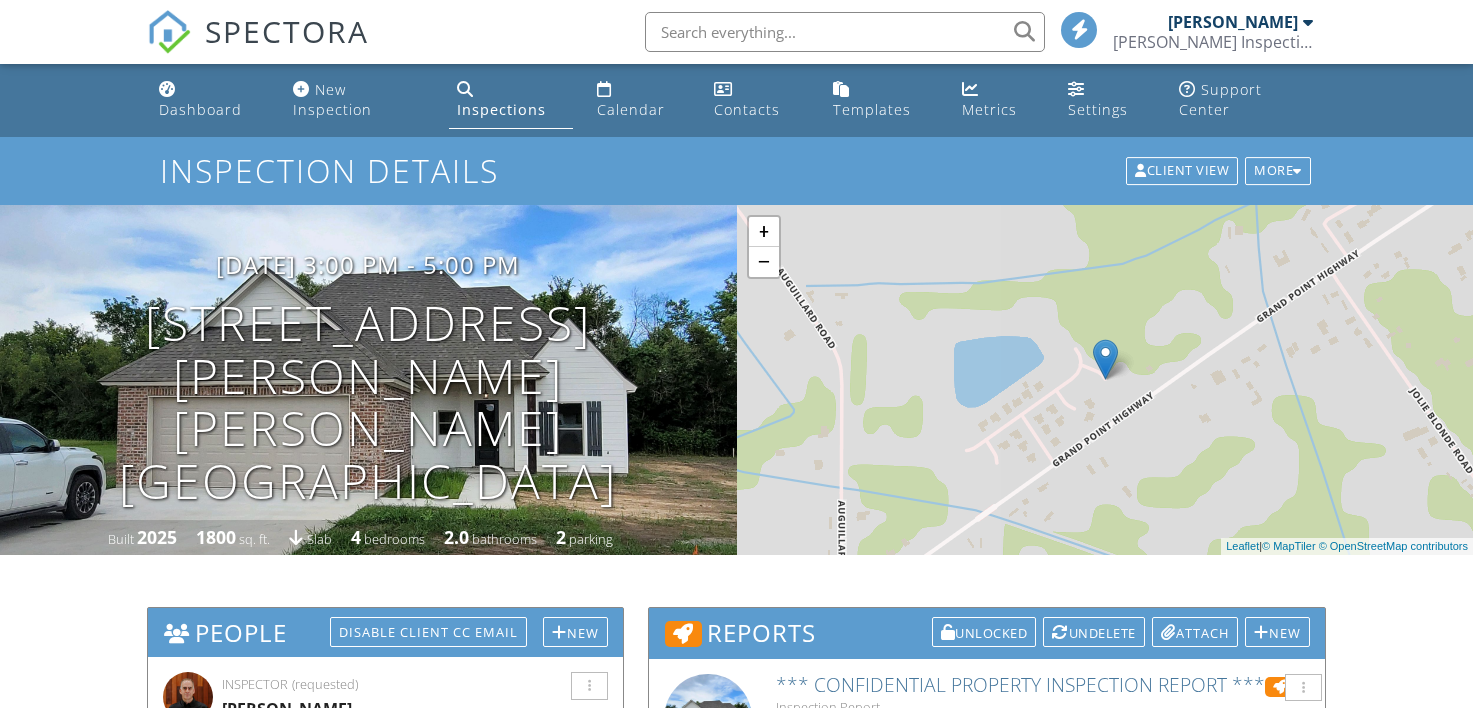 scroll, scrollTop: 0, scrollLeft: 0, axis: both 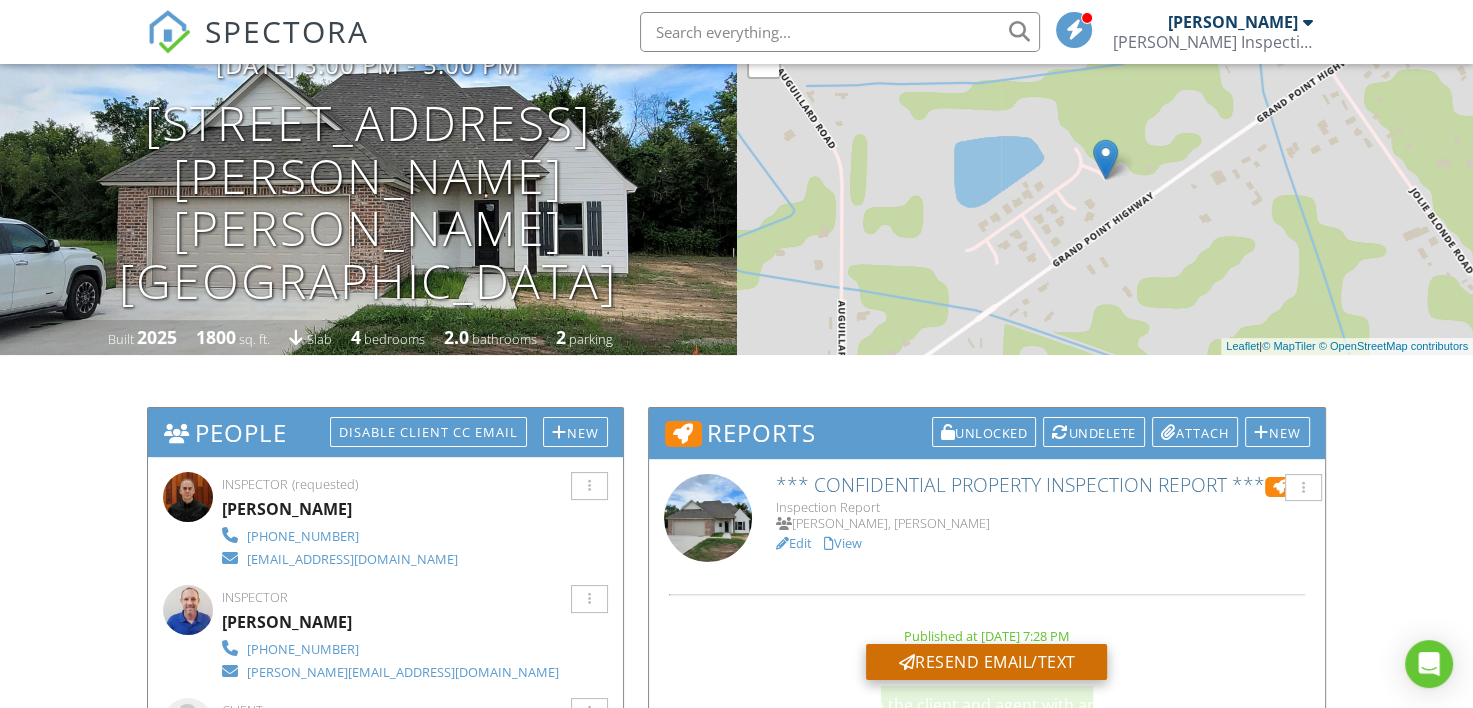 click on "Resend Email/Text" at bounding box center [986, 662] 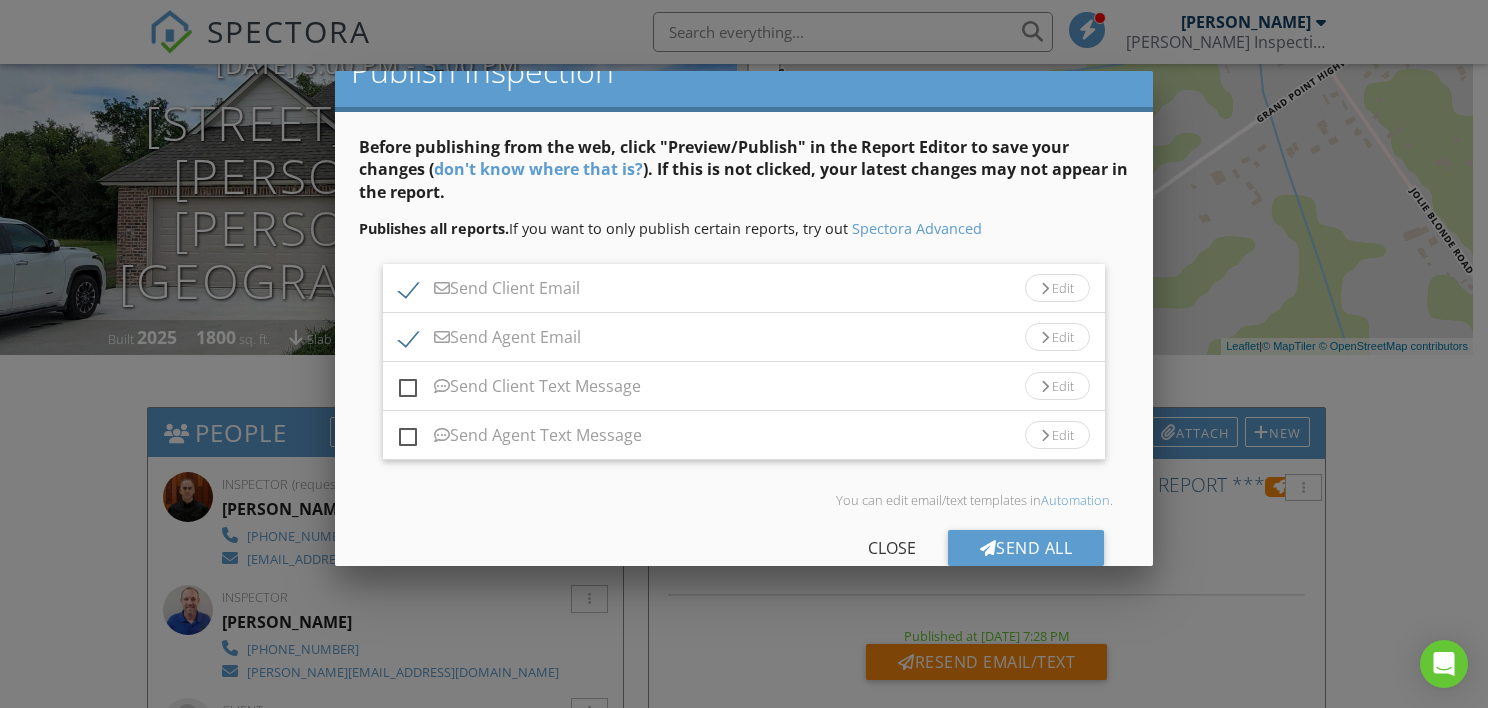 scroll, scrollTop: 72, scrollLeft: 0, axis: vertical 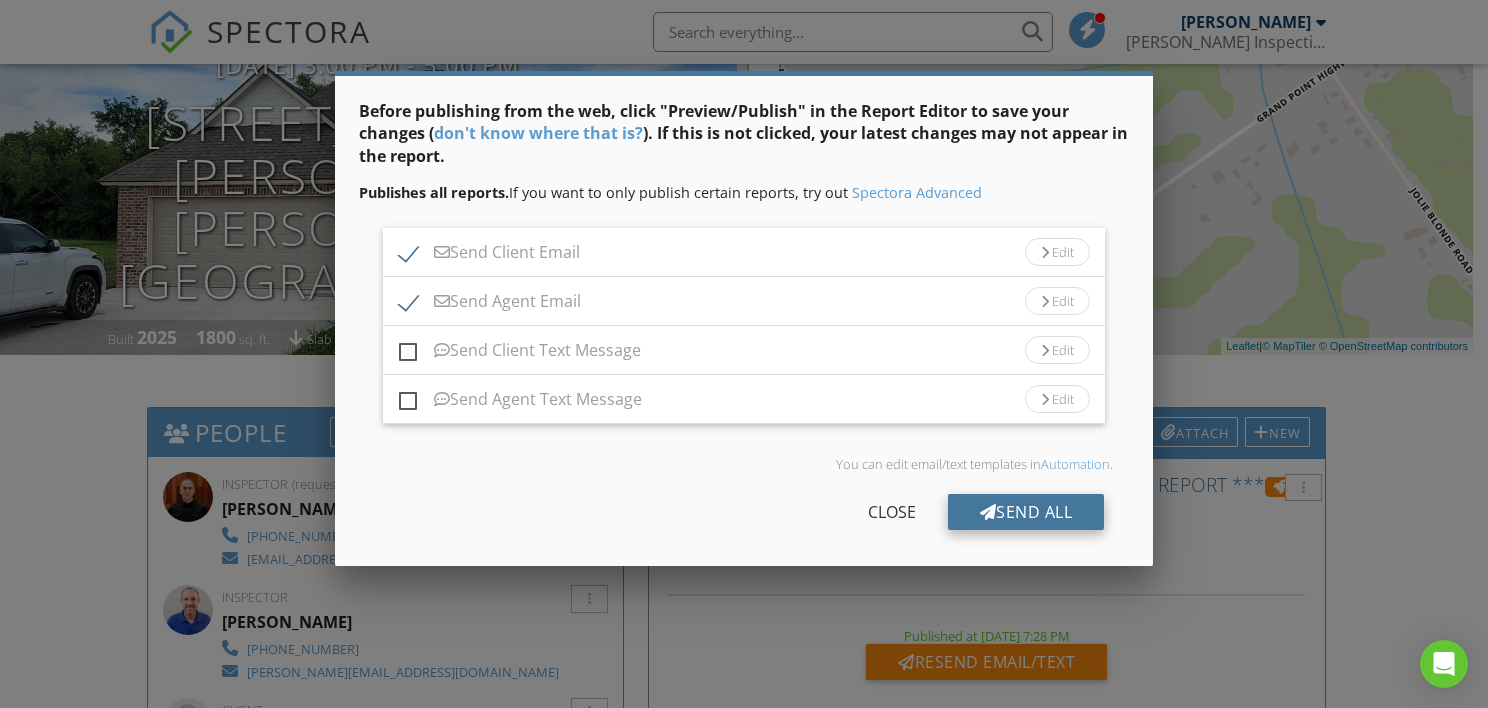 click on "Send All" at bounding box center (1026, 512) 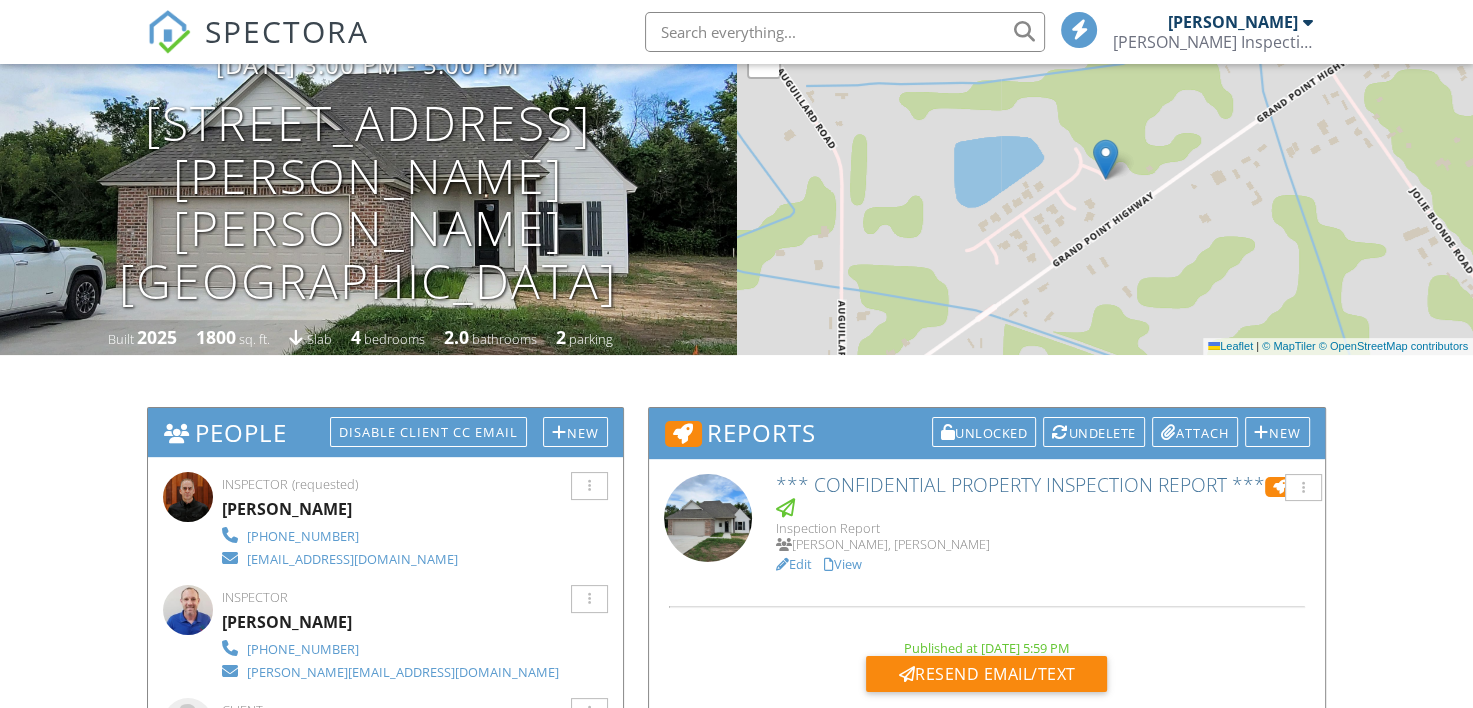 scroll, scrollTop: 200, scrollLeft: 0, axis: vertical 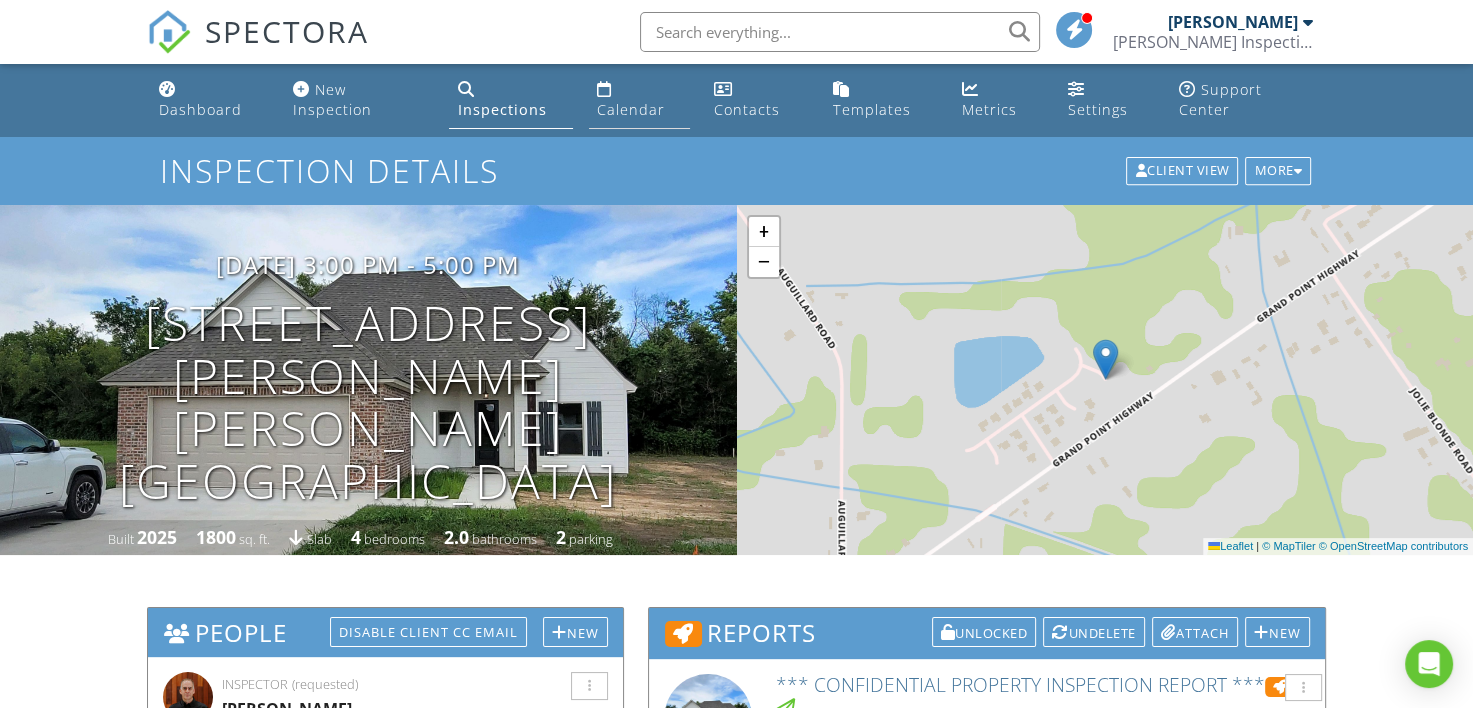 click on "Calendar" at bounding box center (631, 109) 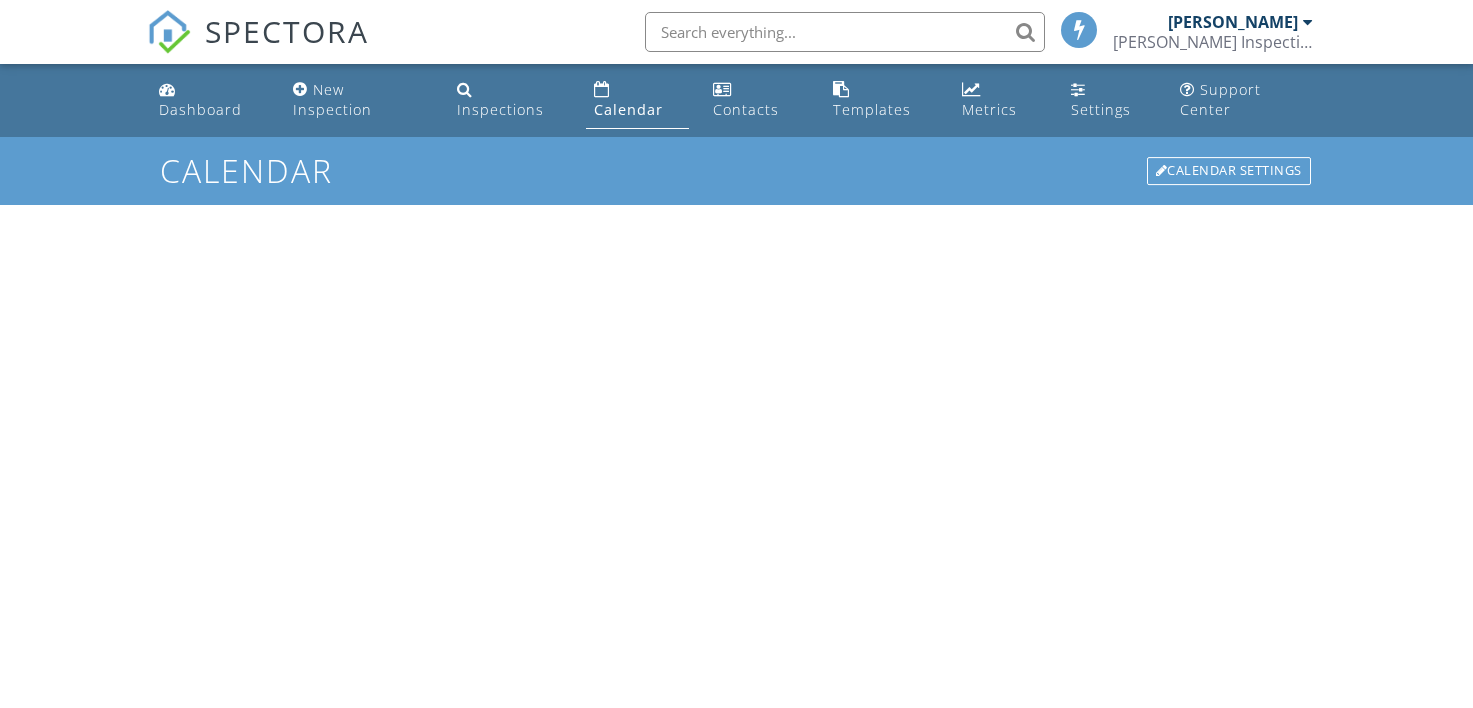 scroll, scrollTop: 0, scrollLeft: 0, axis: both 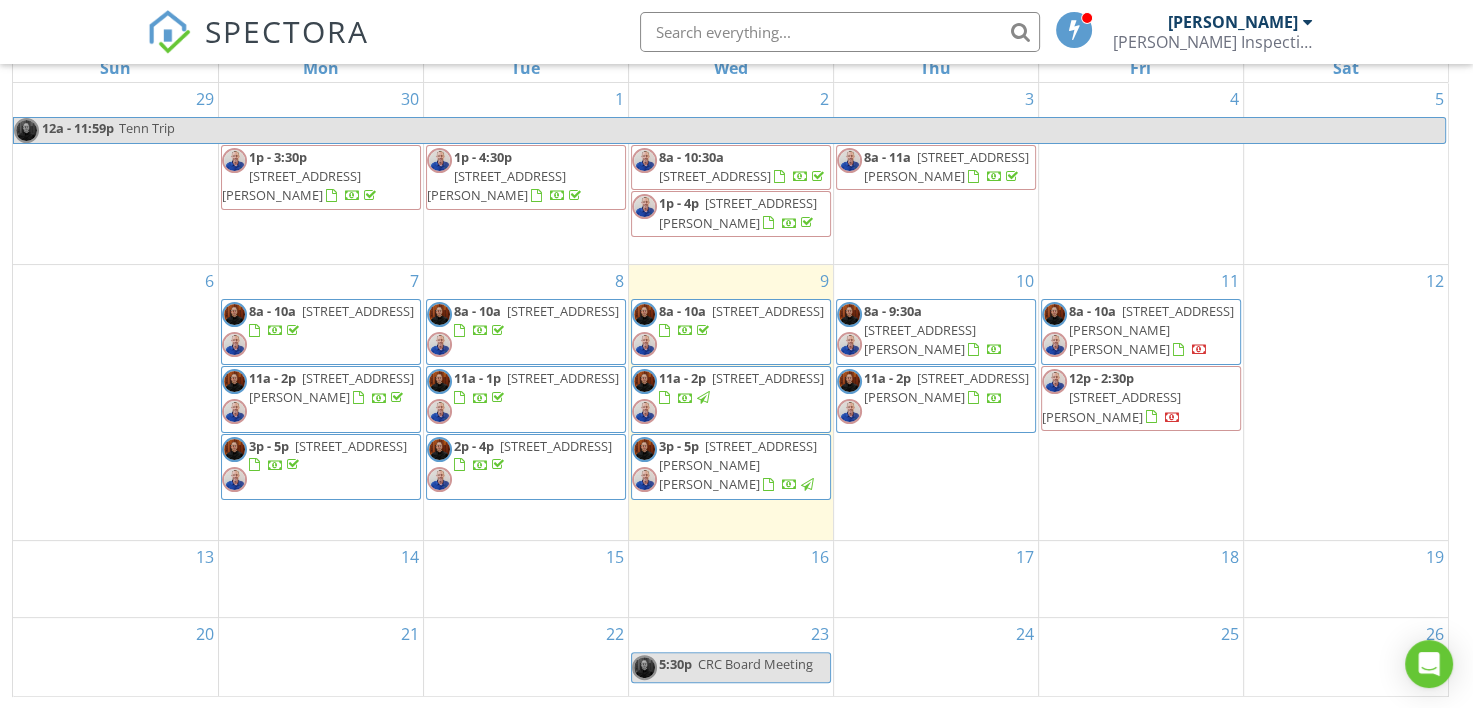 drag, startPoint x: 1132, startPoint y: 444, endPoint x: 1178, endPoint y: 410, distance: 57.201397 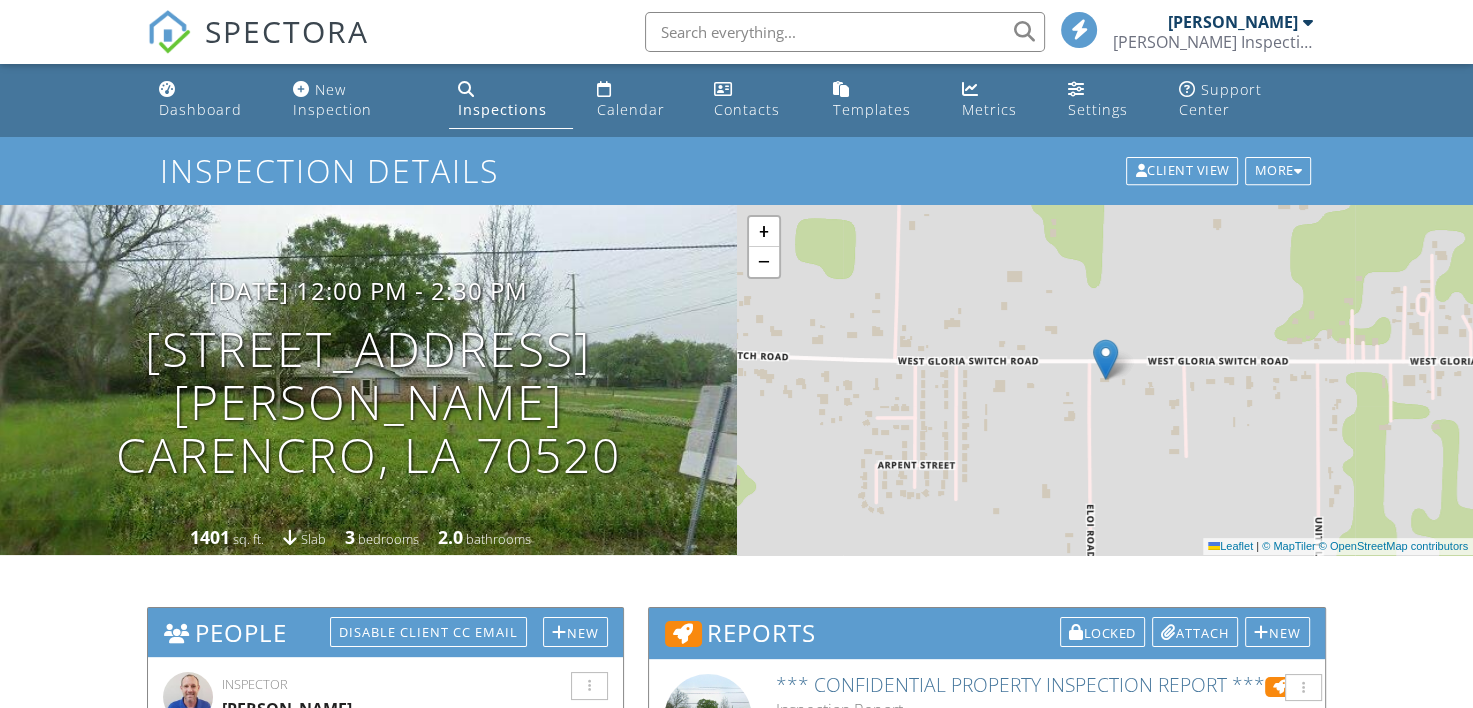 scroll, scrollTop: 600, scrollLeft: 0, axis: vertical 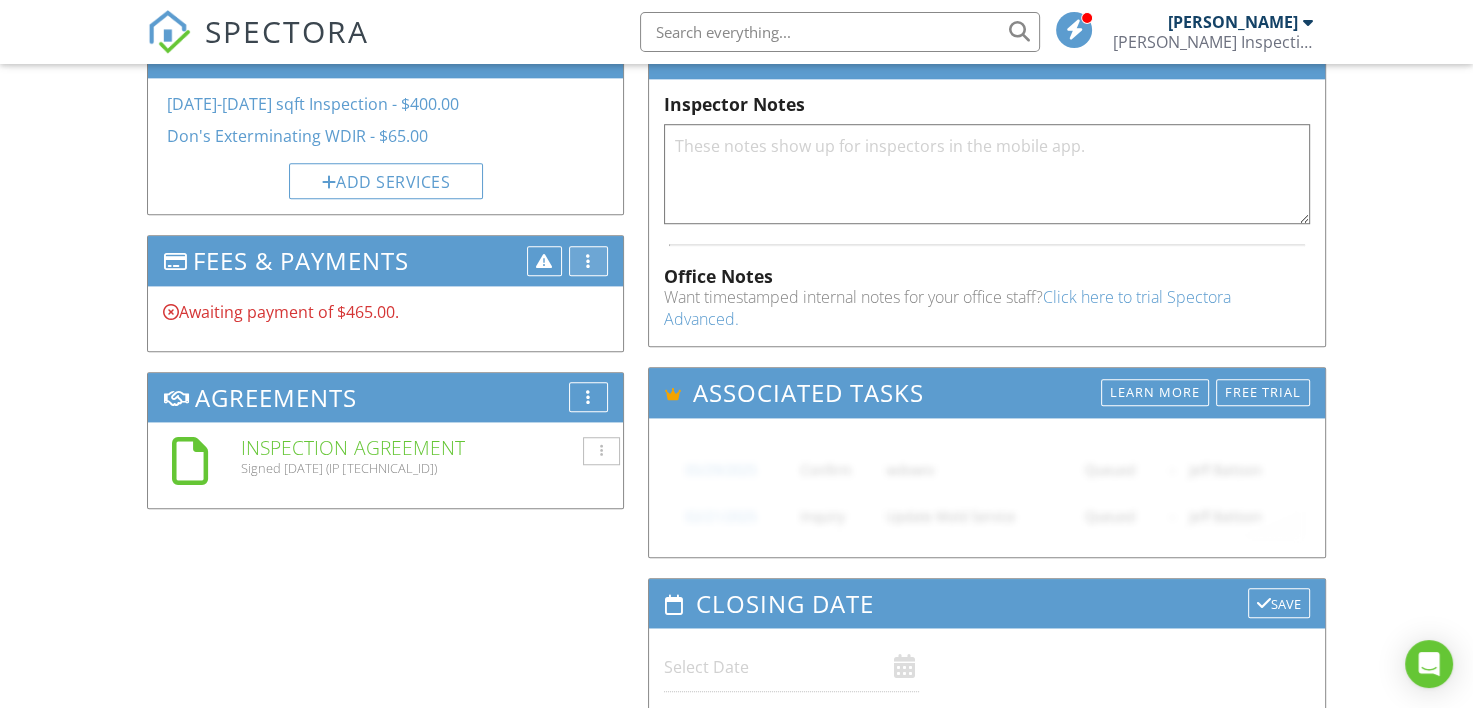 click at bounding box center [588, 261] 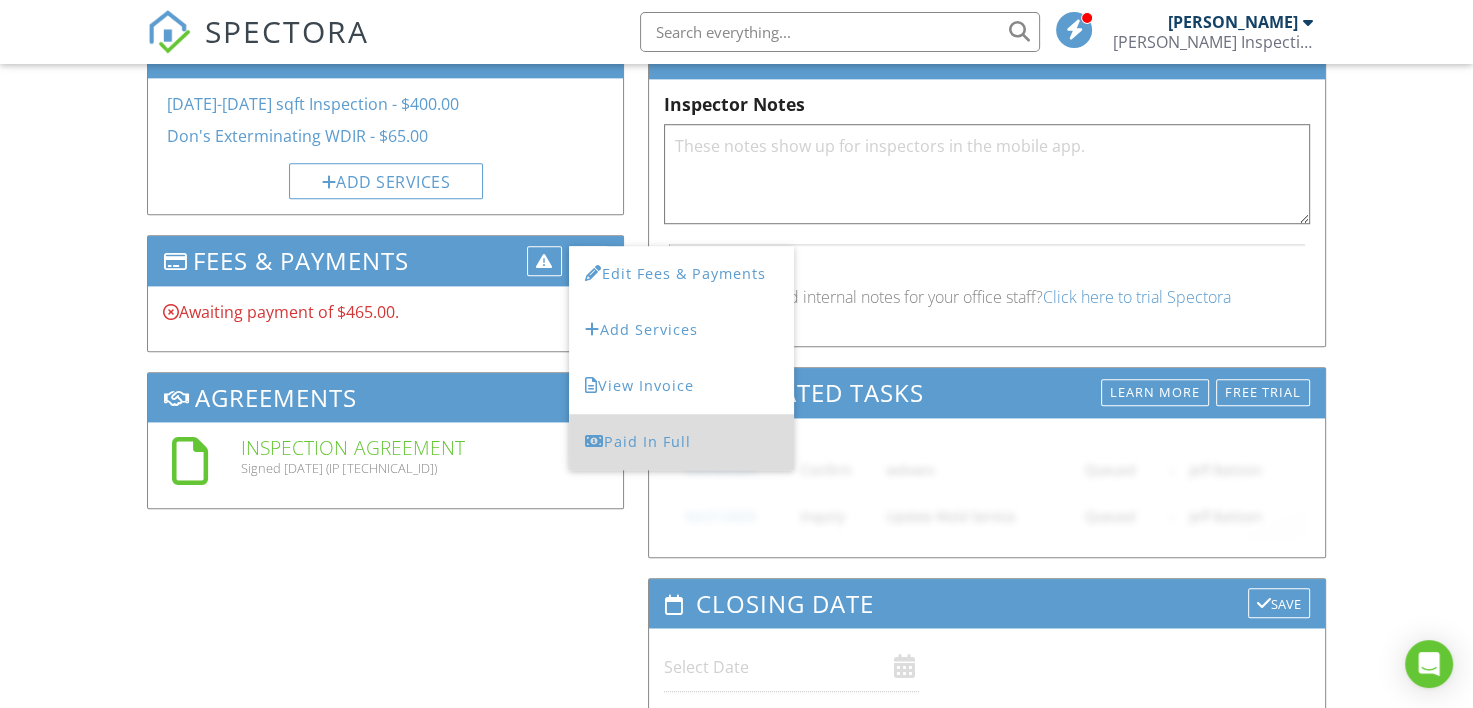 click on "Paid In Full" at bounding box center (681, 442) 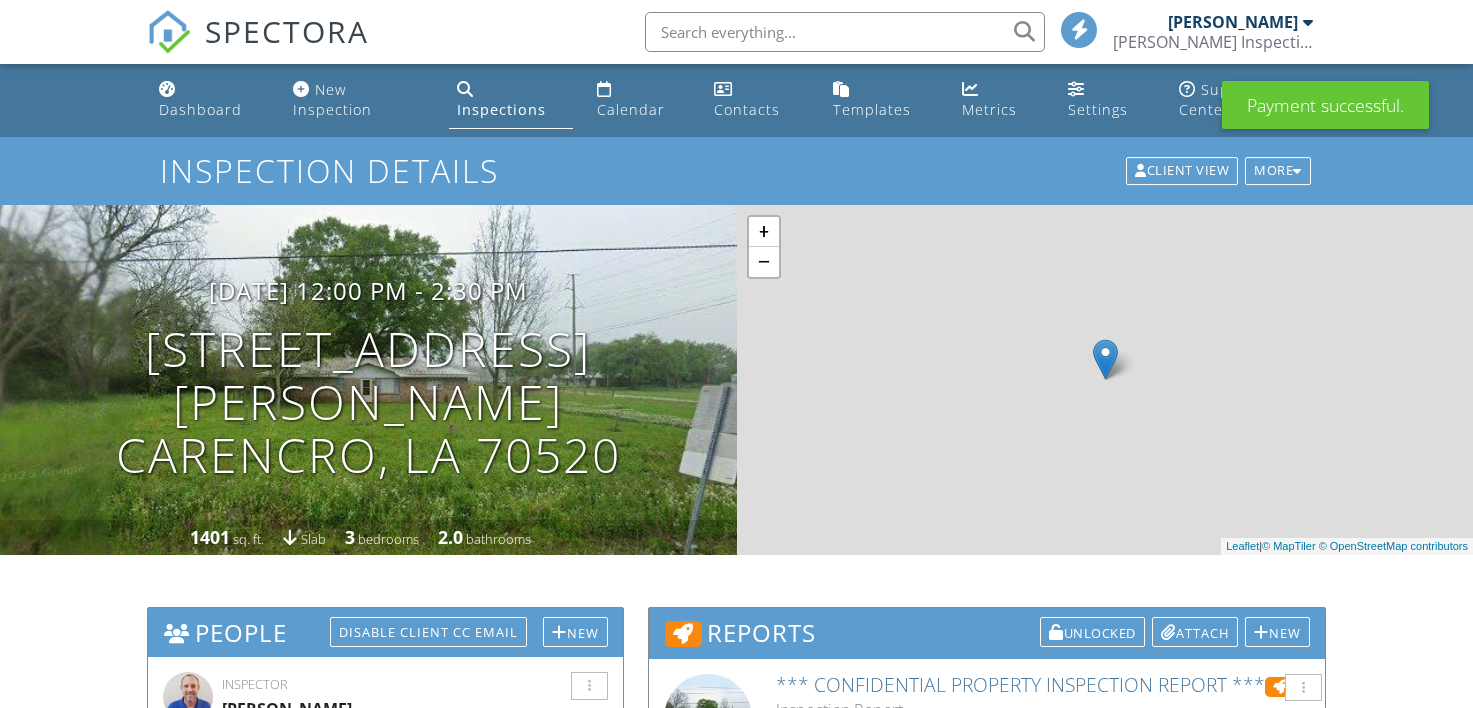 scroll, scrollTop: 0, scrollLeft: 0, axis: both 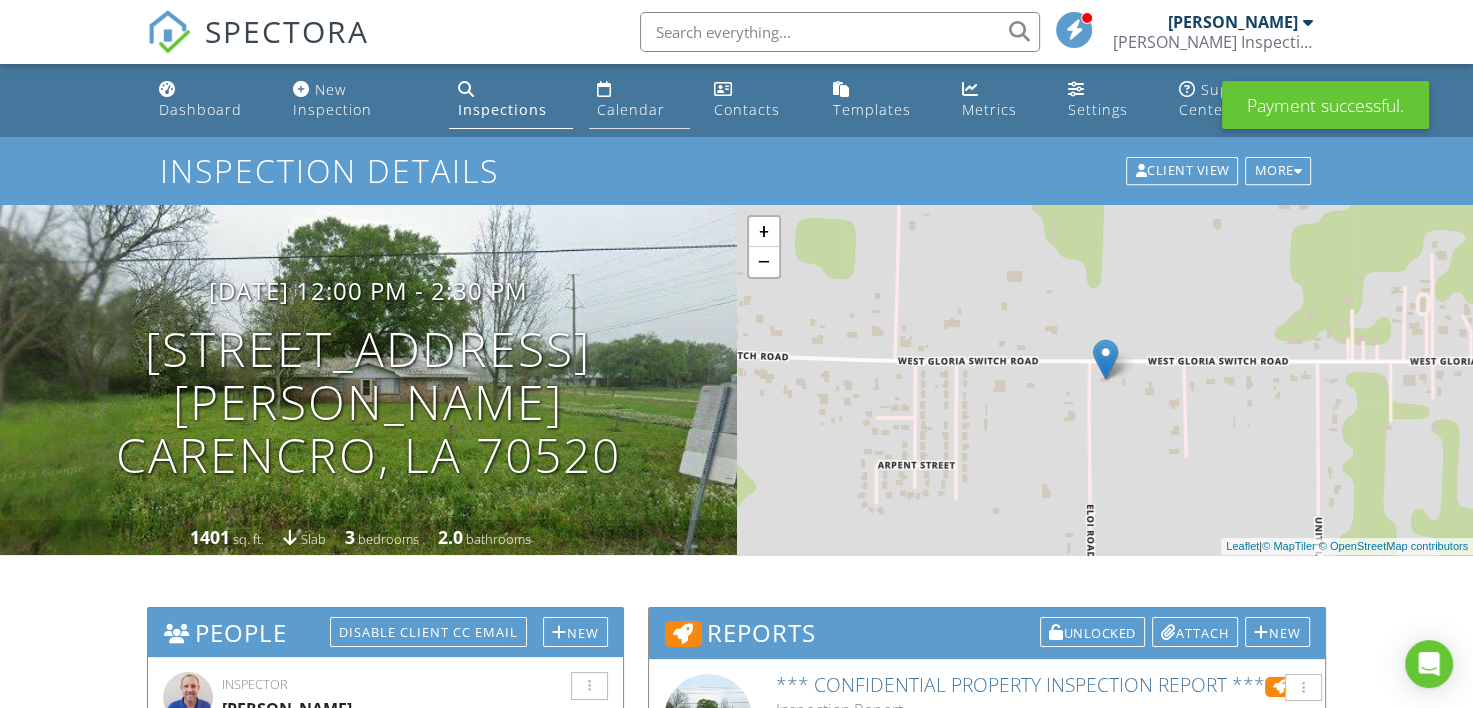 click on "Calendar" at bounding box center [639, 100] 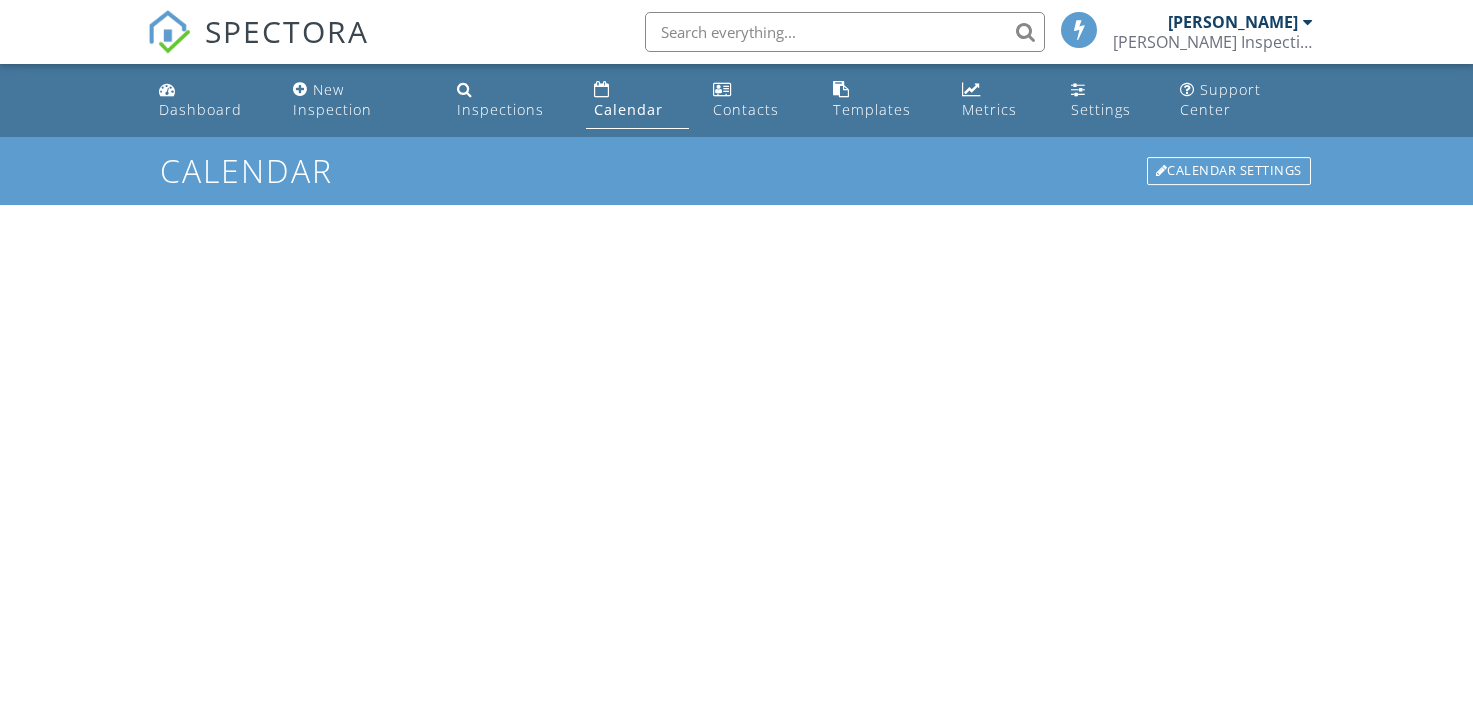 scroll, scrollTop: 0, scrollLeft: 0, axis: both 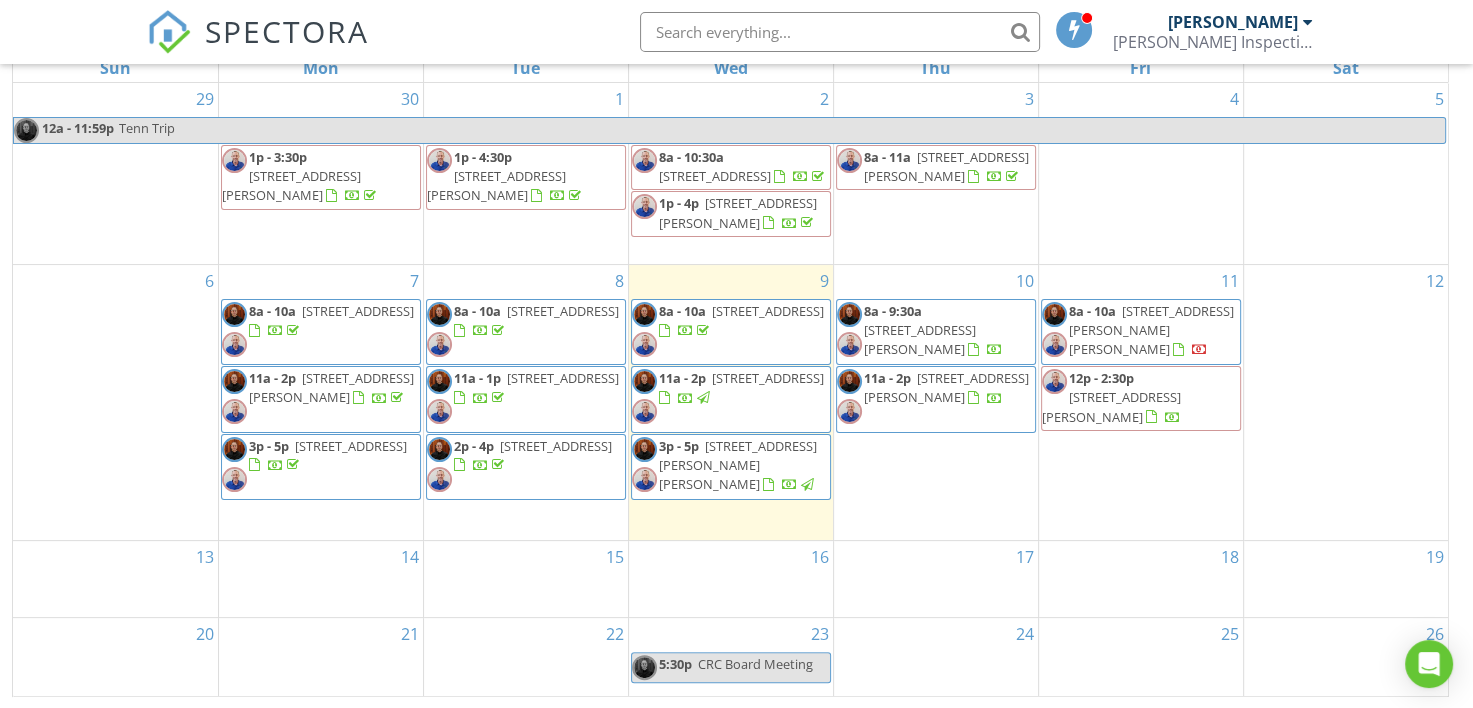 click on "SPECTORA
[PERSON_NAME] Inspection Services, LLC
Role:
Inspector
Dashboard
New Inspection
Inspections
Calendar
Template Editor
Contacts
Automations
Team
Metrics
Payments
Data Exports
Billing
Reporting
Advanced
Settings
What's New
Sign Out" at bounding box center (736, 32) 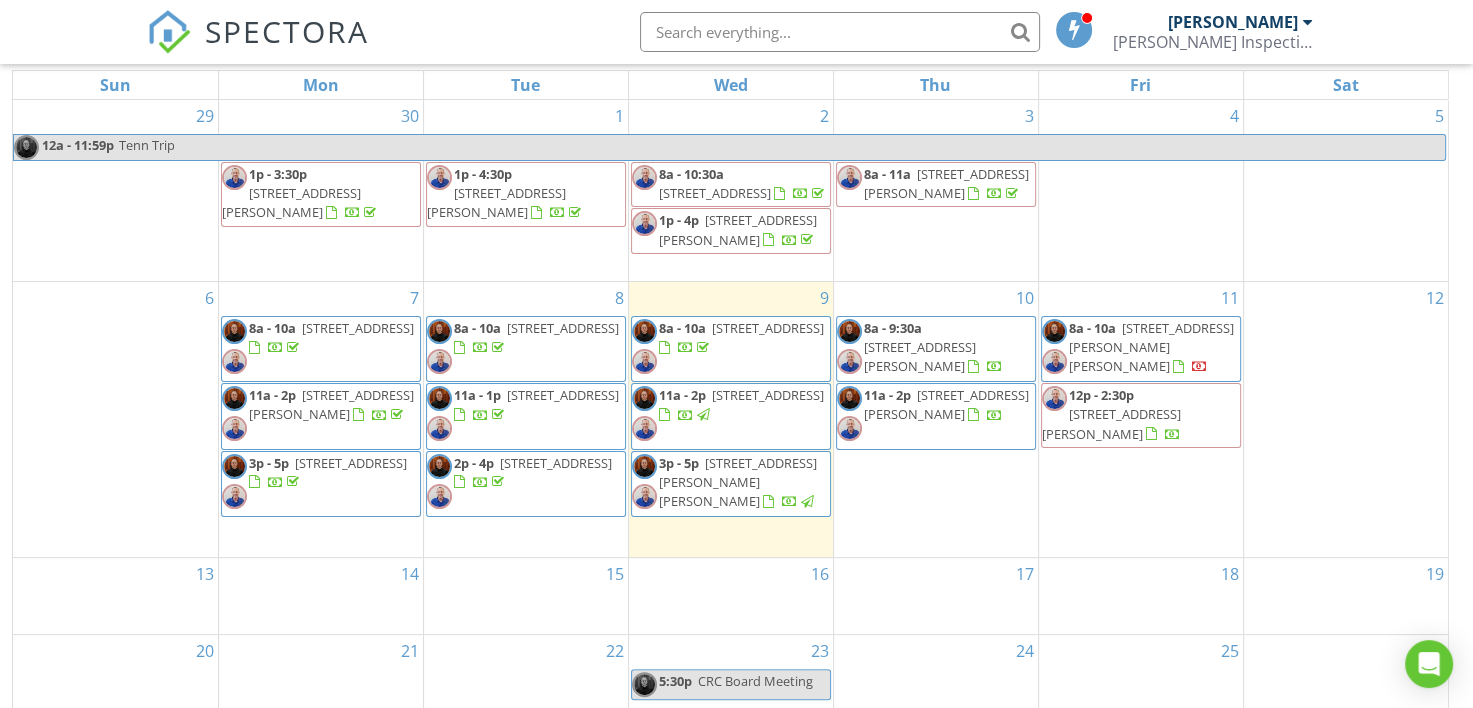 scroll, scrollTop: 286, scrollLeft: 0, axis: vertical 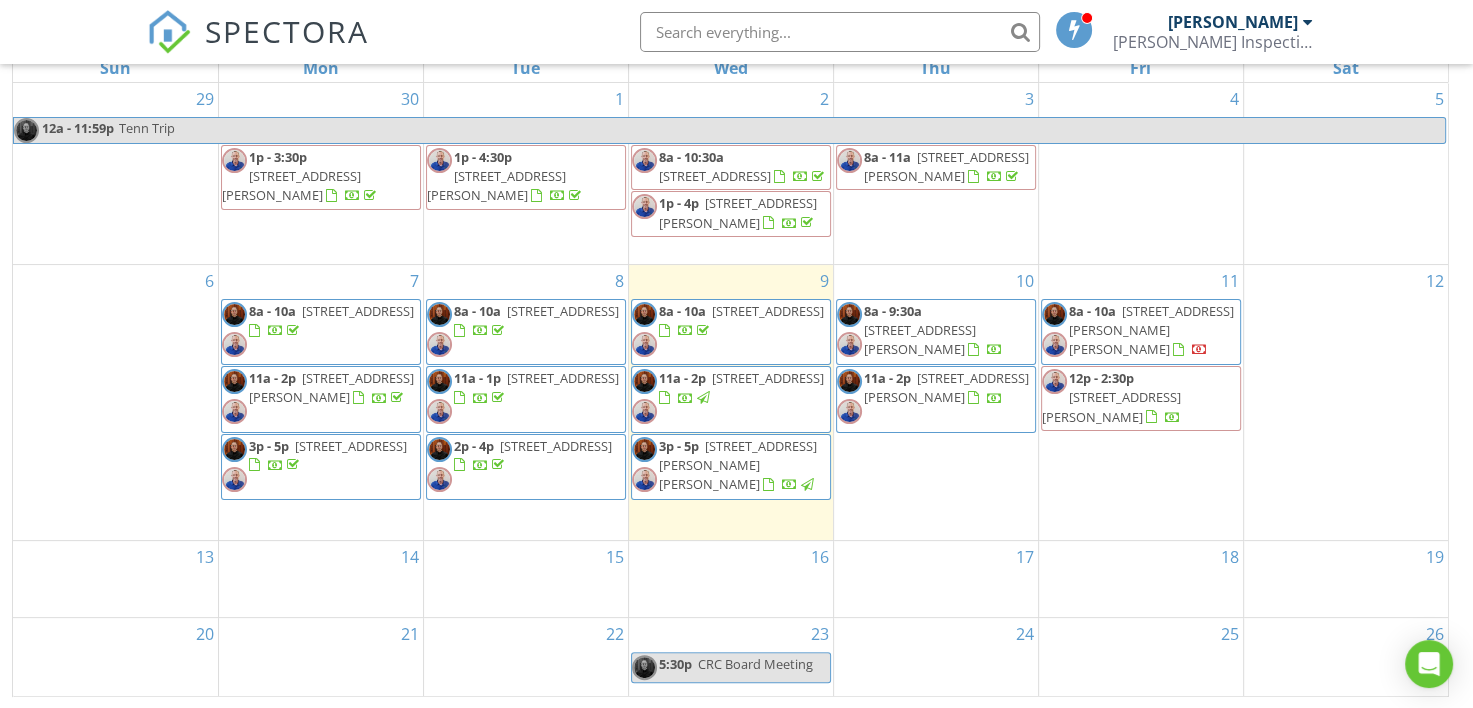 click on "SPECTORA
[PERSON_NAME] Inspection Services, LLC
Role:
Inspector
Dashboard
New Inspection
Inspections
Calendar
Template Editor
Contacts
Automations
Team
Metrics
Payments
Data Exports
Billing
Reporting
Advanced
Settings
What's New
Sign Out" at bounding box center [736, 32] 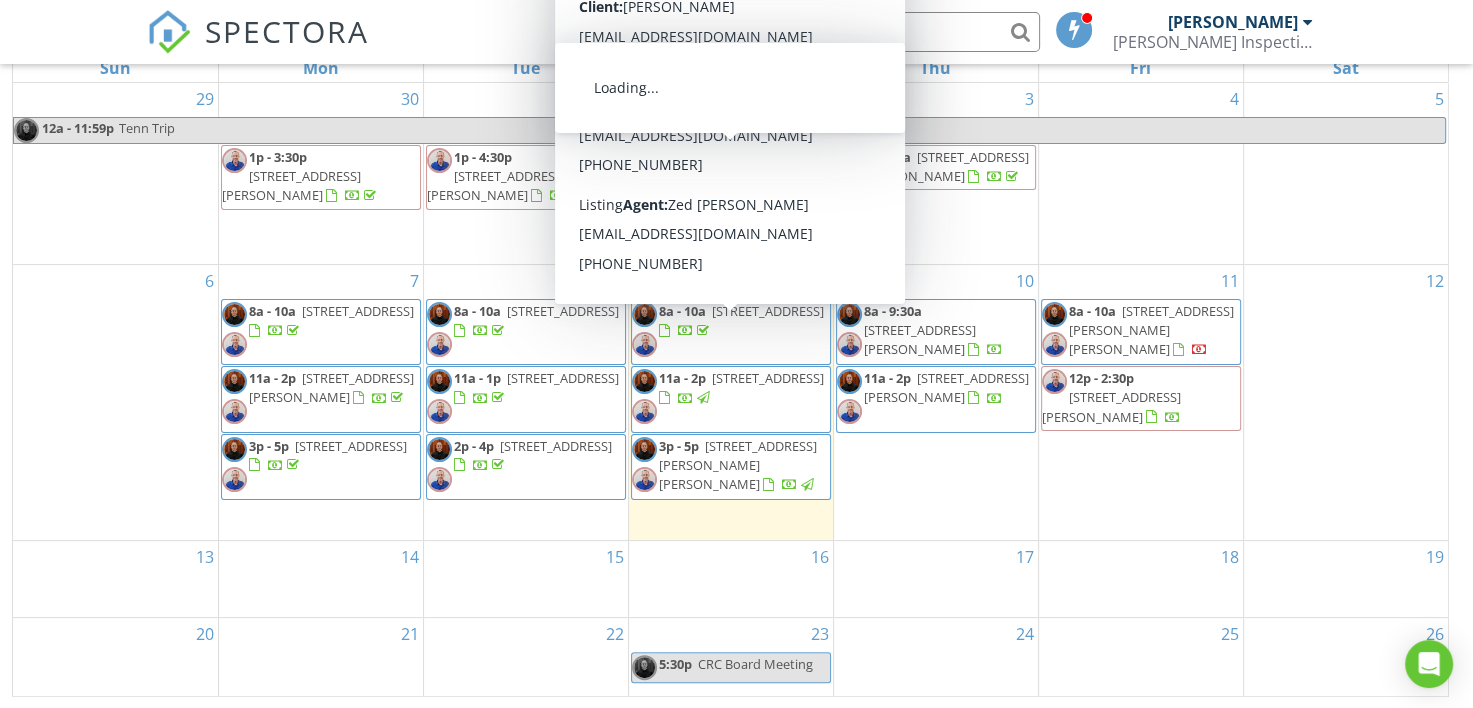click on "SPECTORA
Ricky Thibodeaux
Thibodeaux Inspection Services, LLC
Role:
Inspector
Dashboard
New Inspection
Inspections
Calendar
Template Editor
Contacts
Automations
Team
Metrics
Payments
Data Exports
Billing
Reporting
Advanced
Settings
What's New
Sign Out" at bounding box center (736, 32) 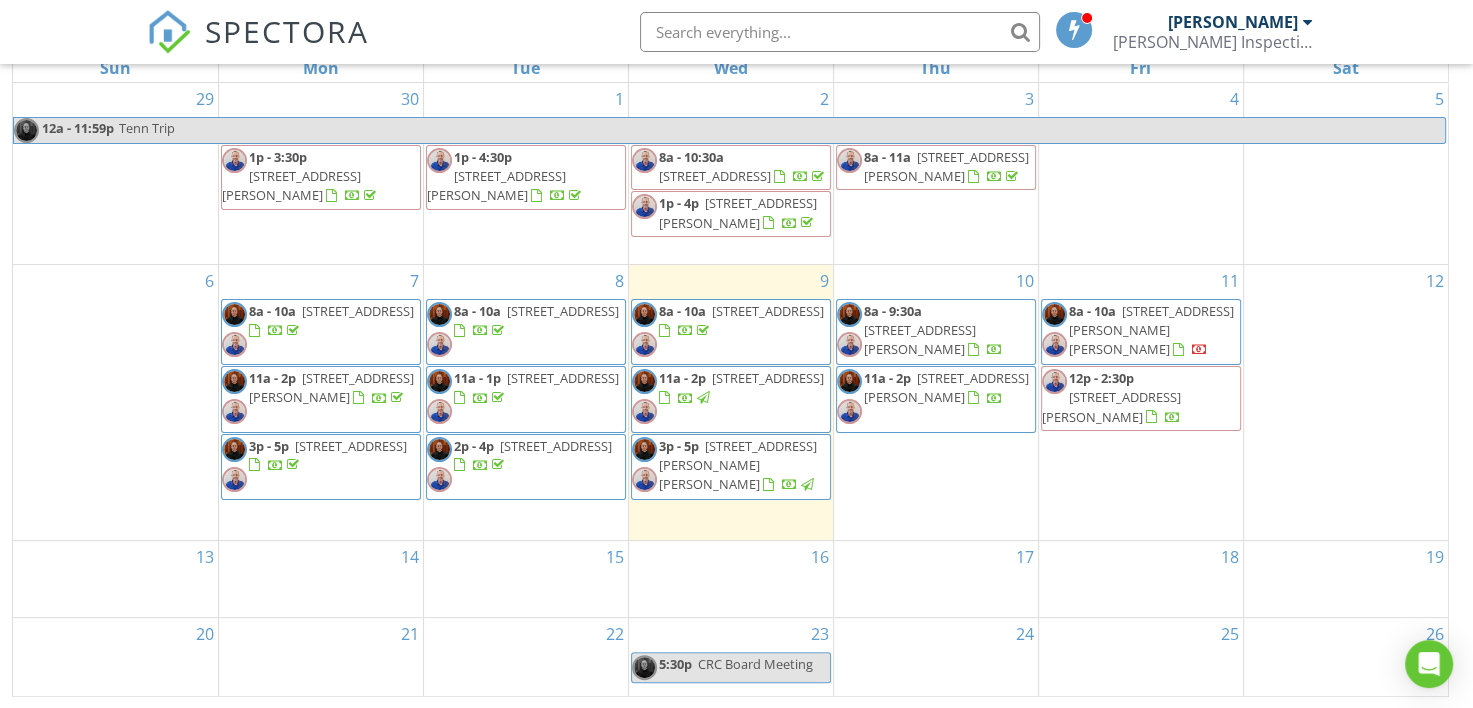 click on "SPECTORA
Ricky Thibodeaux
Thibodeaux Inspection Services, LLC
Role:
Inspector
Dashboard
New Inspection
Inspections
Calendar
Template Editor
Contacts
Automations
Team
Metrics
Payments
Data Exports
Billing
Reporting
Advanced
Settings
What's New
Sign Out" at bounding box center [736, 32] 